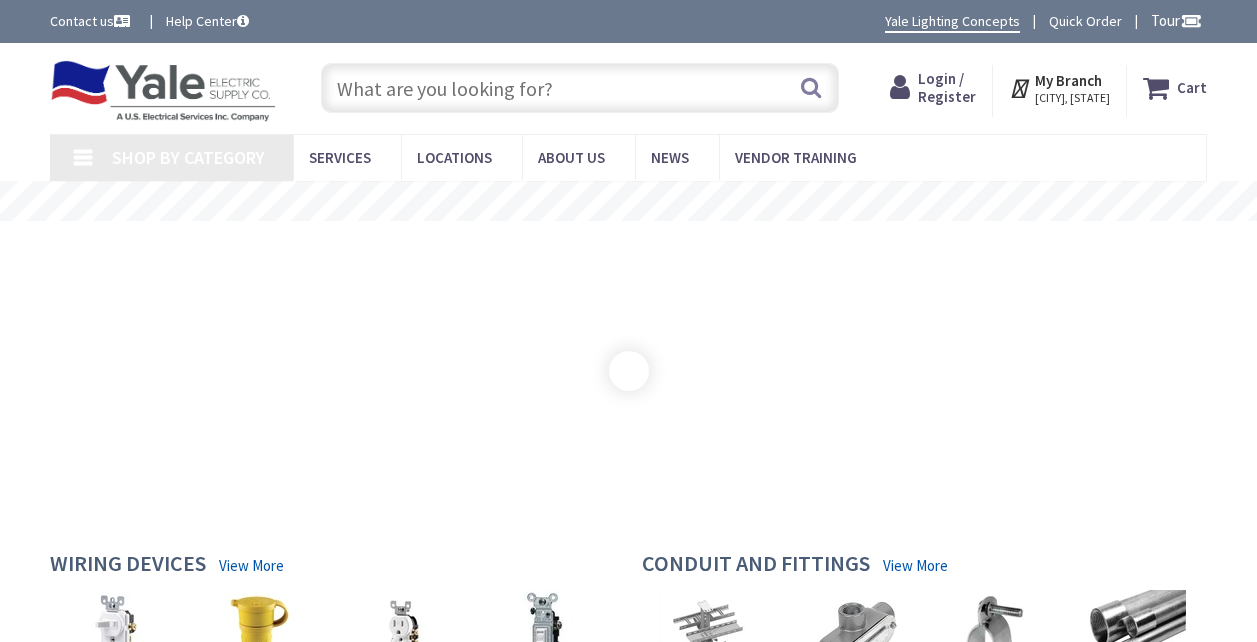 type on "[STREET], [CITY], [STATE] [POSTAL_CODE], USA" 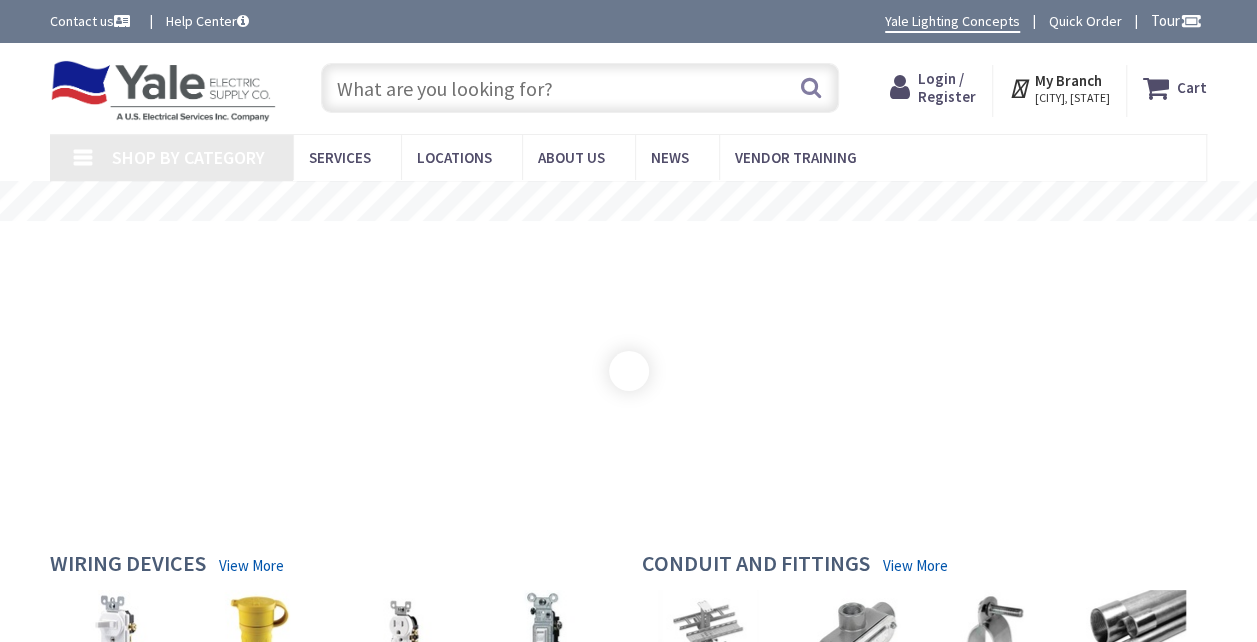 scroll, scrollTop: 0, scrollLeft: 0, axis: both 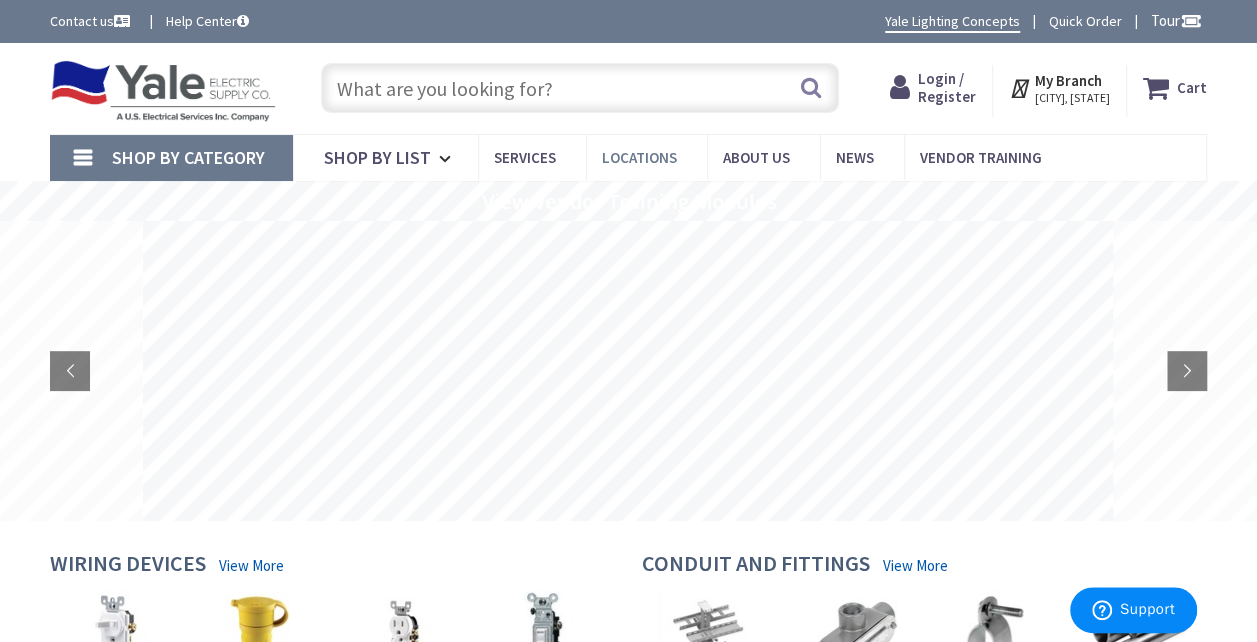 click on "Locations" at bounding box center [639, 157] 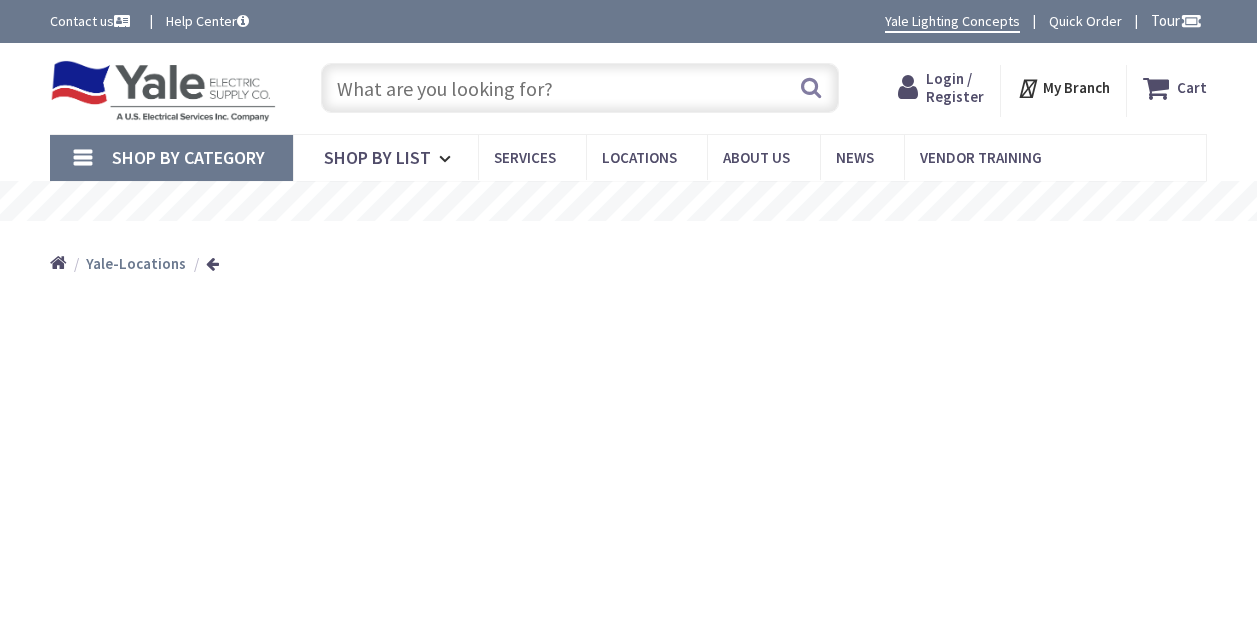 scroll, scrollTop: 0, scrollLeft: 0, axis: both 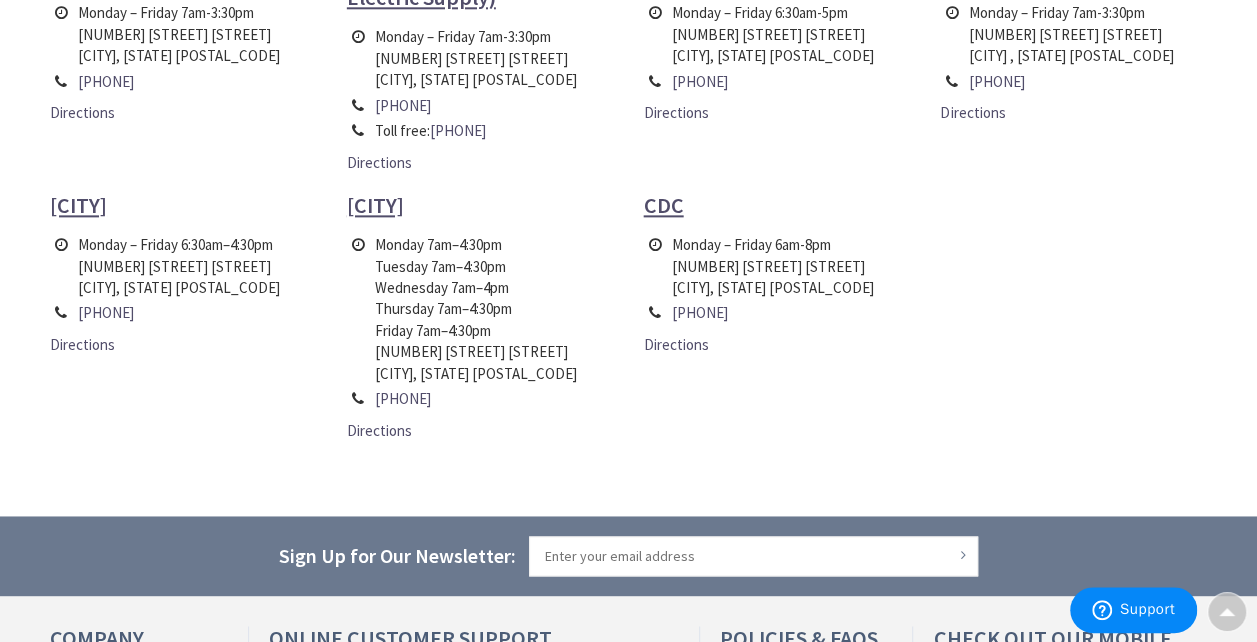 click on "Trenton" at bounding box center [375, 205] 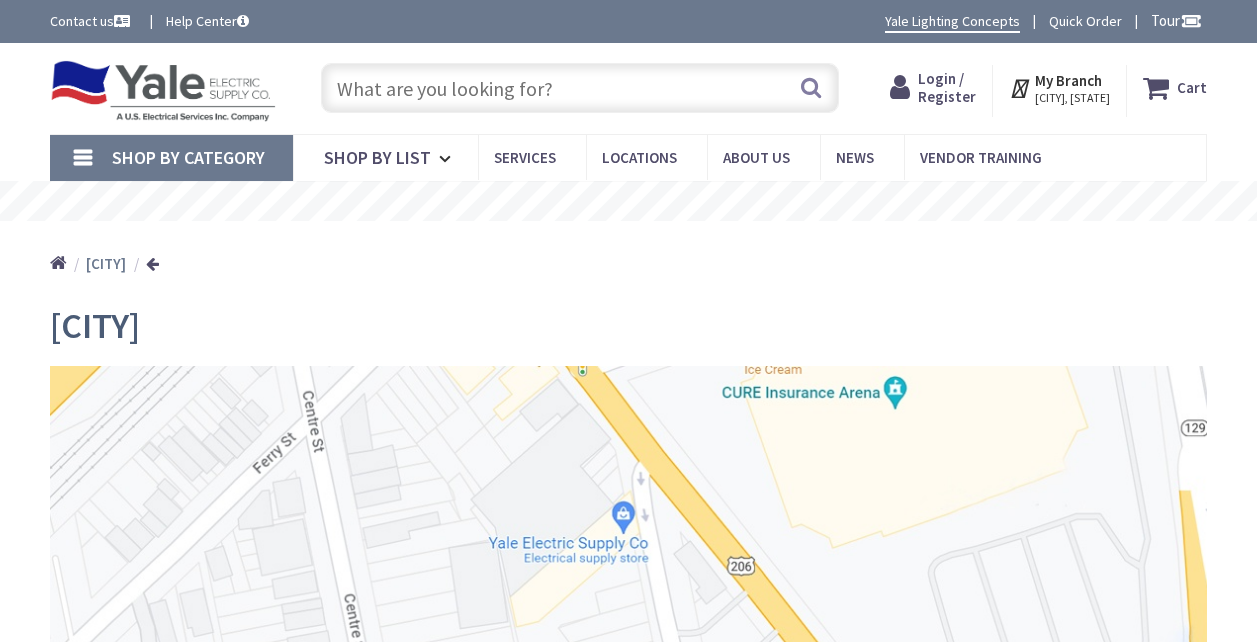 scroll, scrollTop: 0, scrollLeft: 0, axis: both 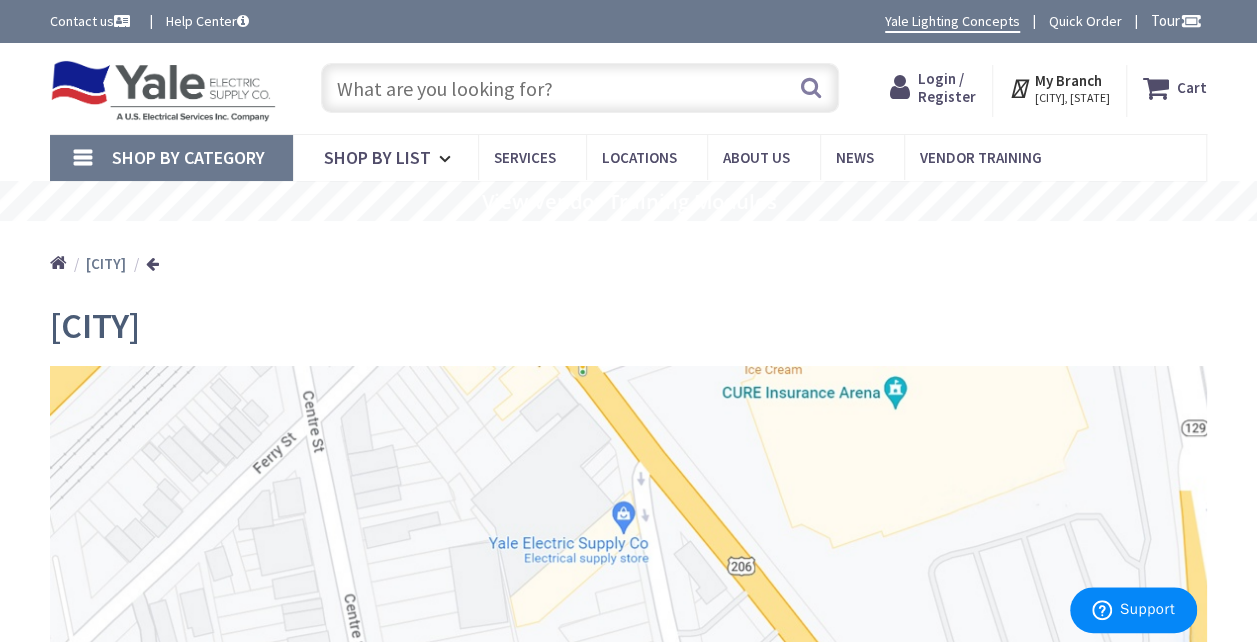 click on "My Branch" at bounding box center [1068, 80] 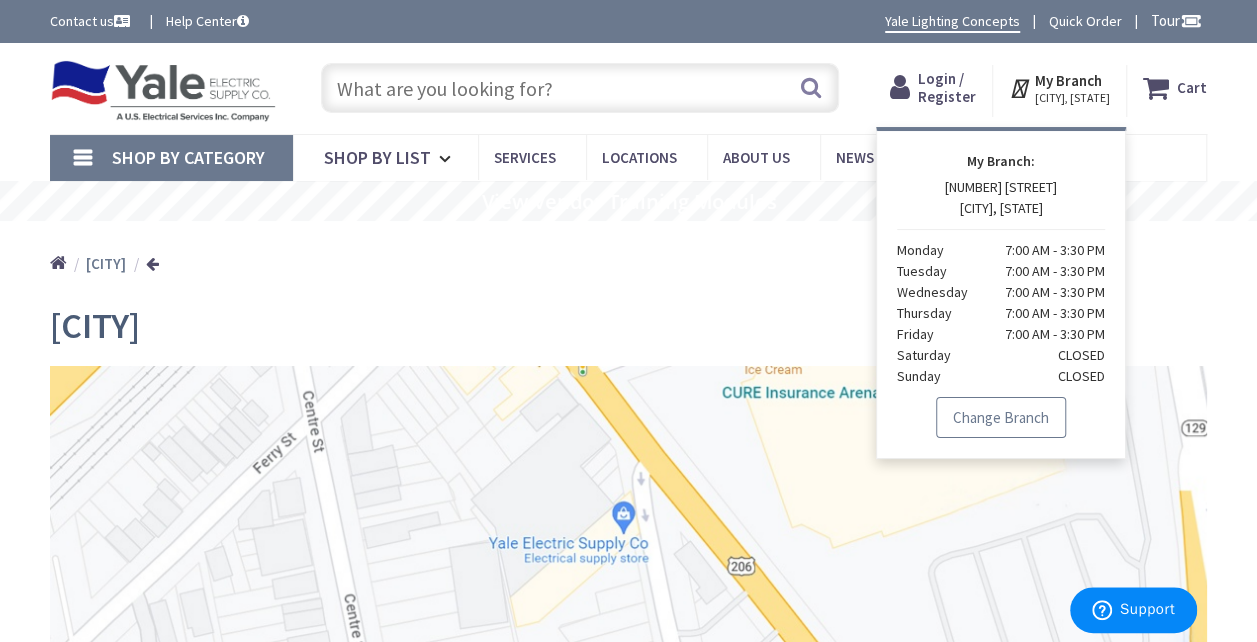 click on "Change Branch" at bounding box center (1001, 418) 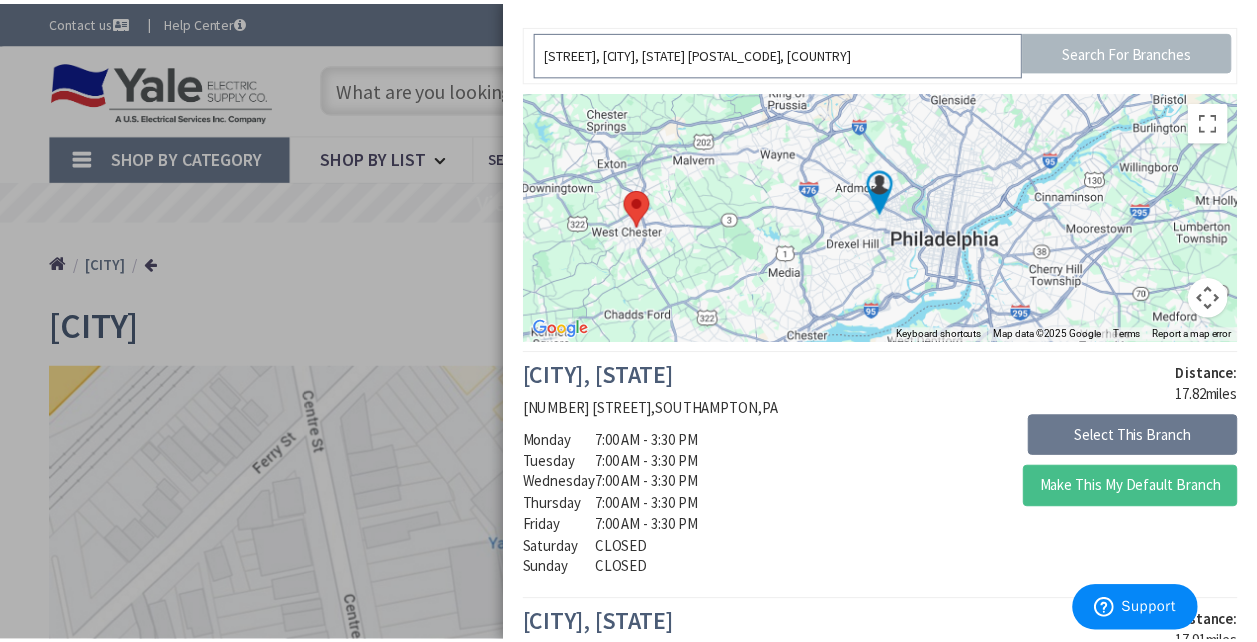 scroll, scrollTop: 66, scrollLeft: 0, axis: vertical 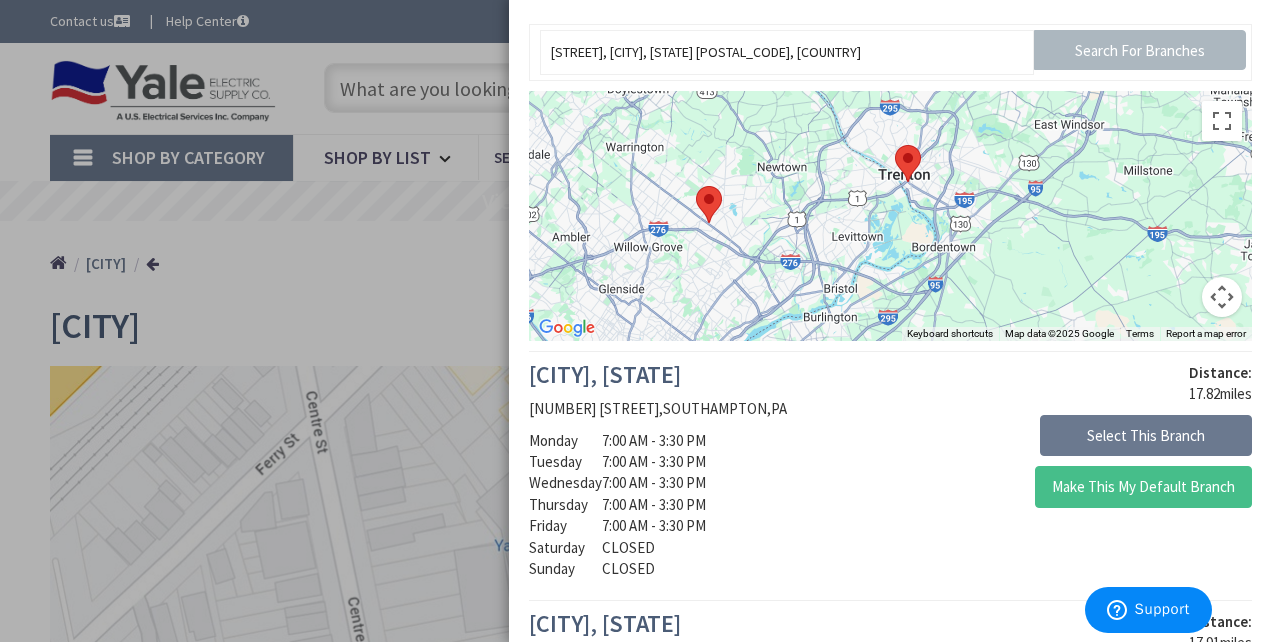 drag, startPoint x: 1126, startPoint y: 144, endPoint x: 775, endPoint y: 349, distance: 406.48 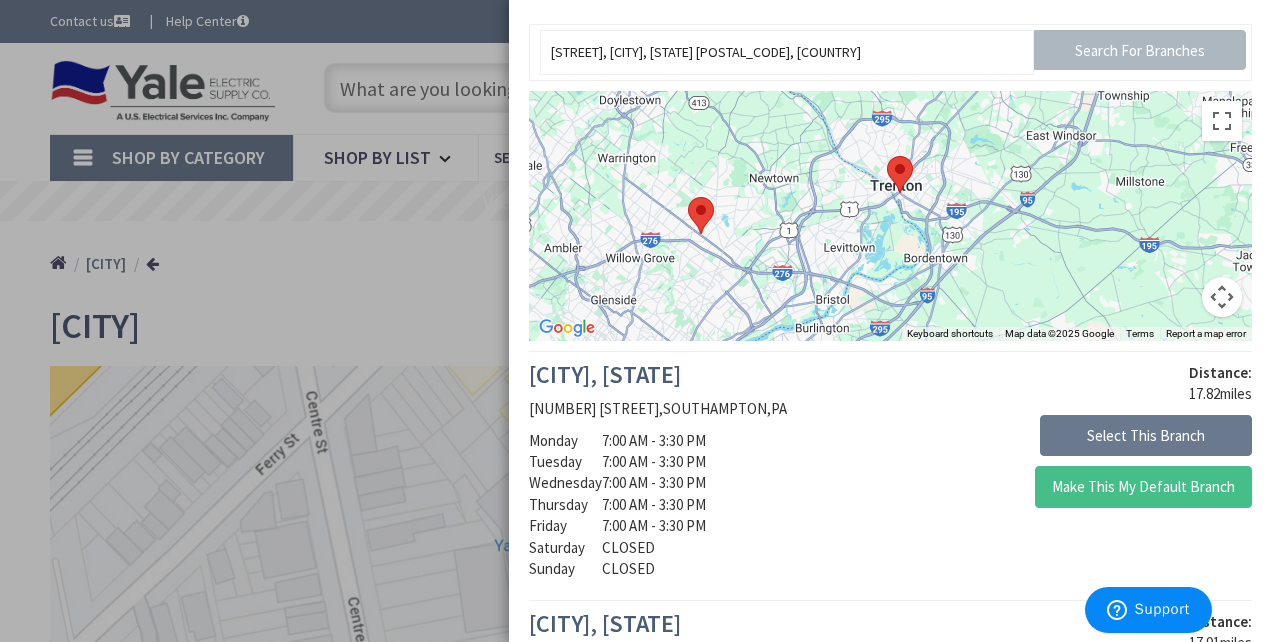 click at bounding box center [900, 174] 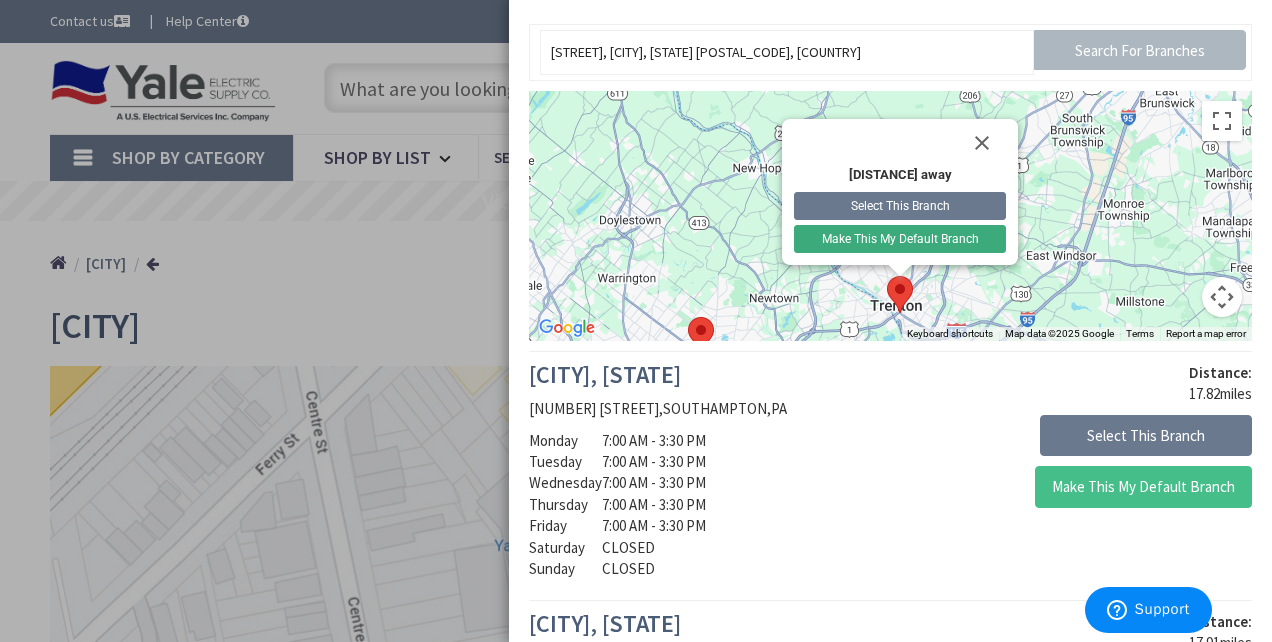 click on "Make This My Default Branch" at bounding box center (900, 239) 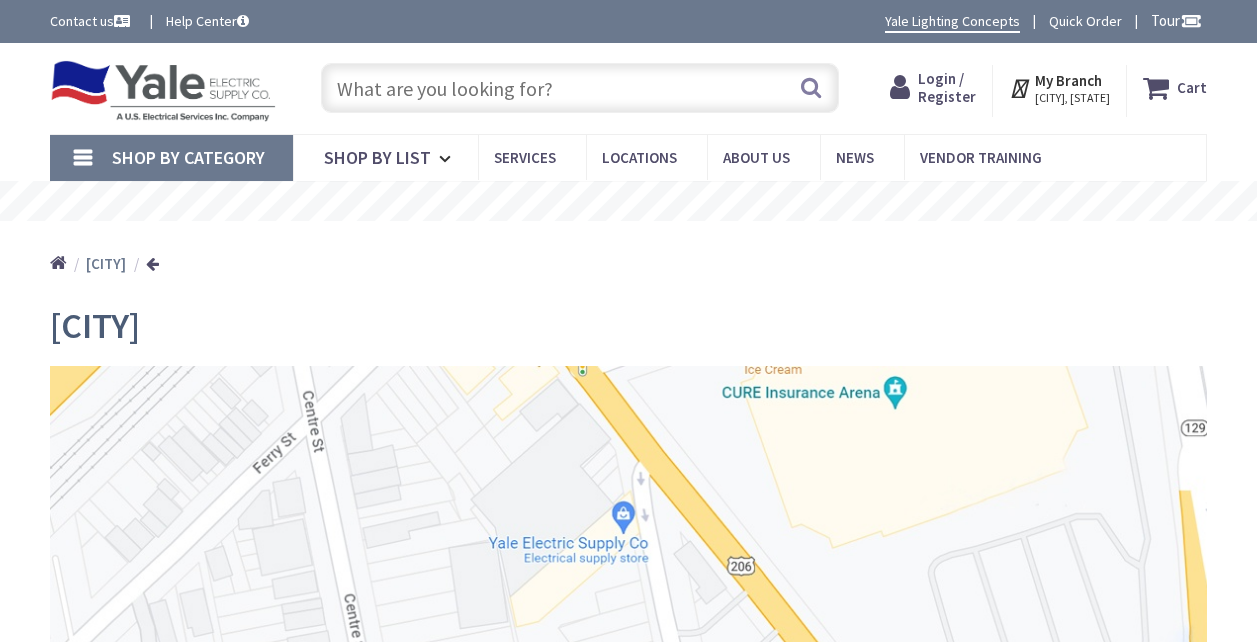 scroll, scrollTop: 0, scrollLeft: 0, axis: both 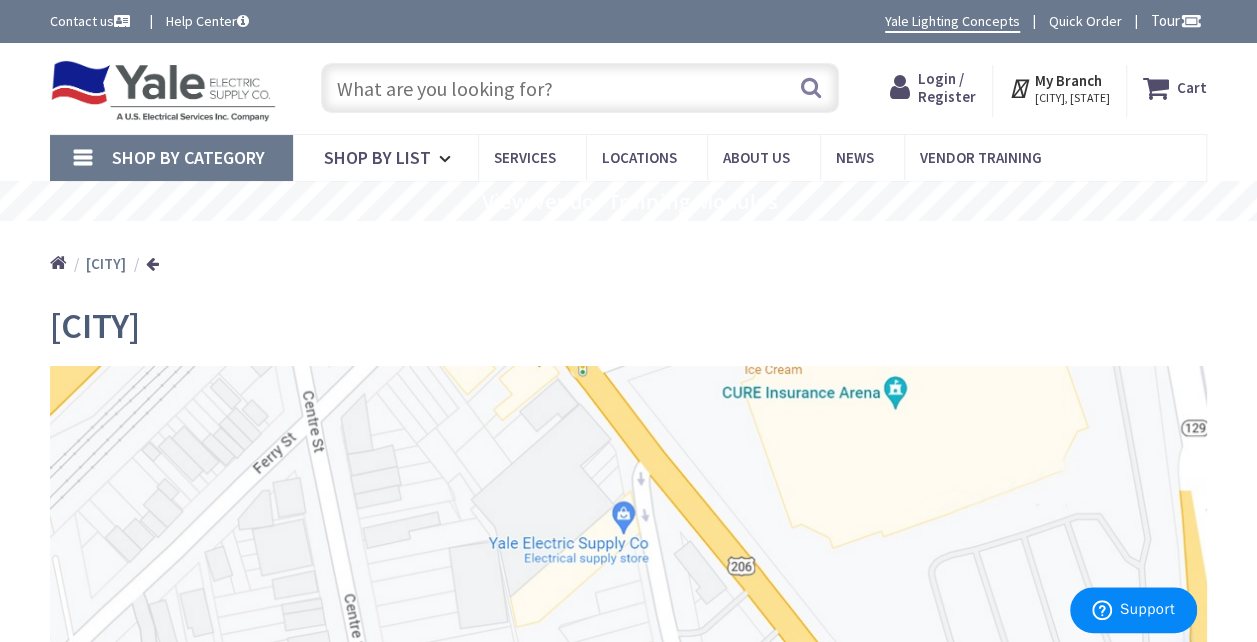 click on "Home
Trenton" at bounding box center (628, 256) 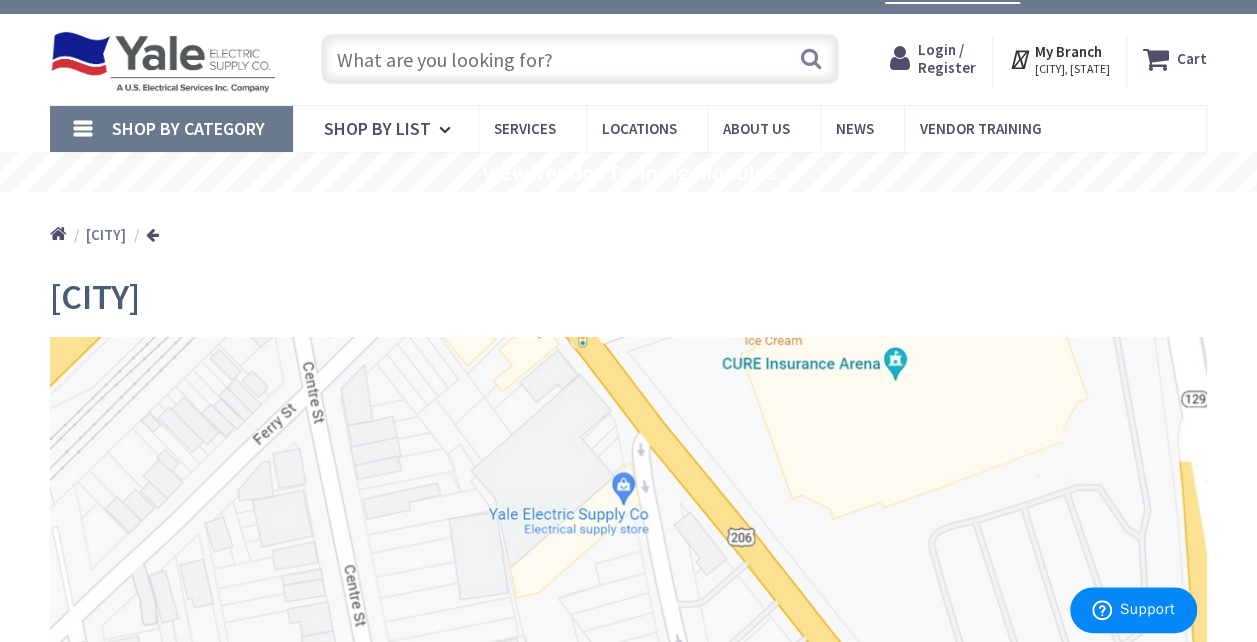 scroll, scrollTop: 0, scrollLeft: 0, axis: both 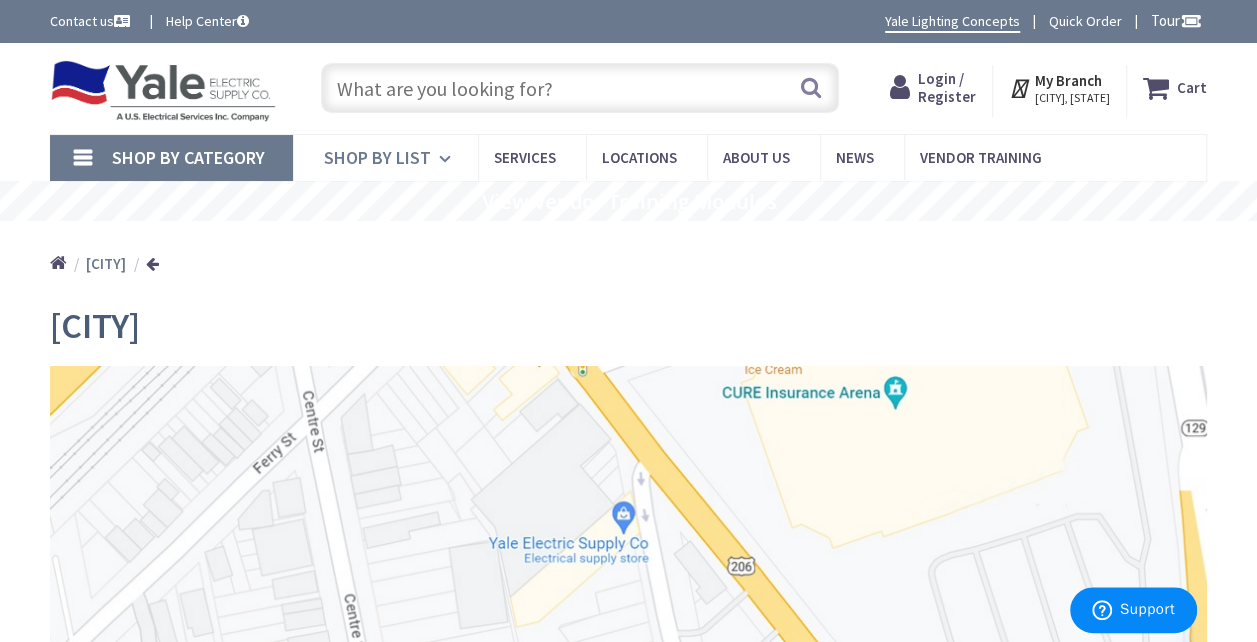 click on "Shop By List" at bounding box center (377, 157) 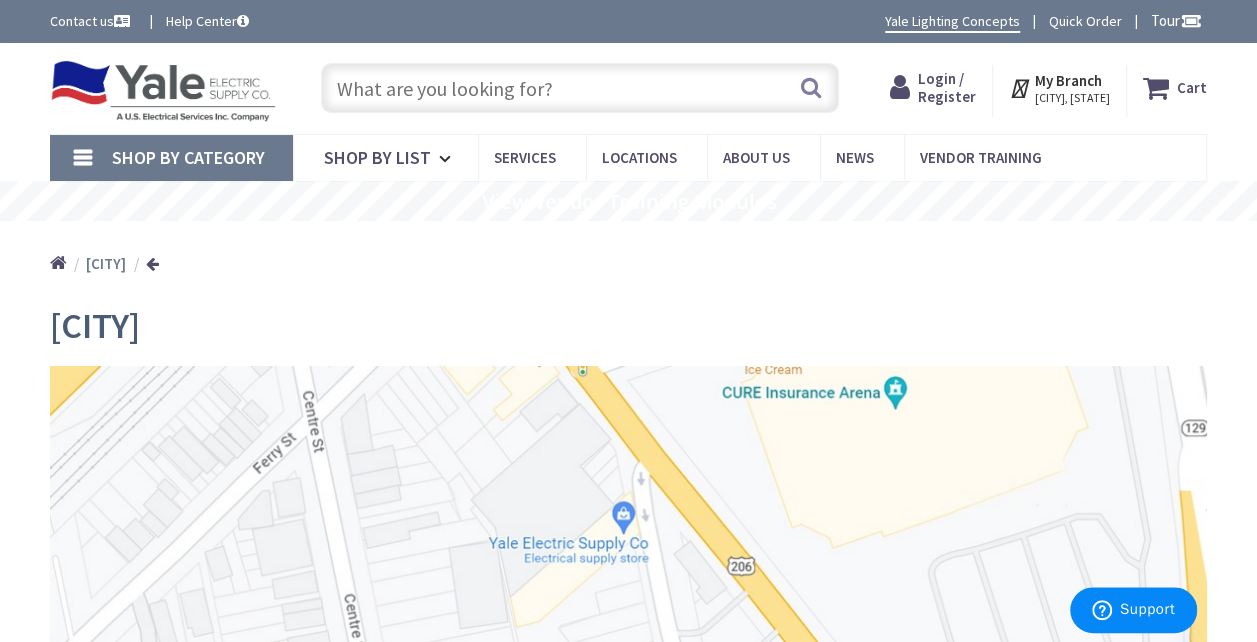 drag, startPoint x: 728, startPoint y: 264, endPoint x: 752, endPoint y: 269, distance: 24.5153 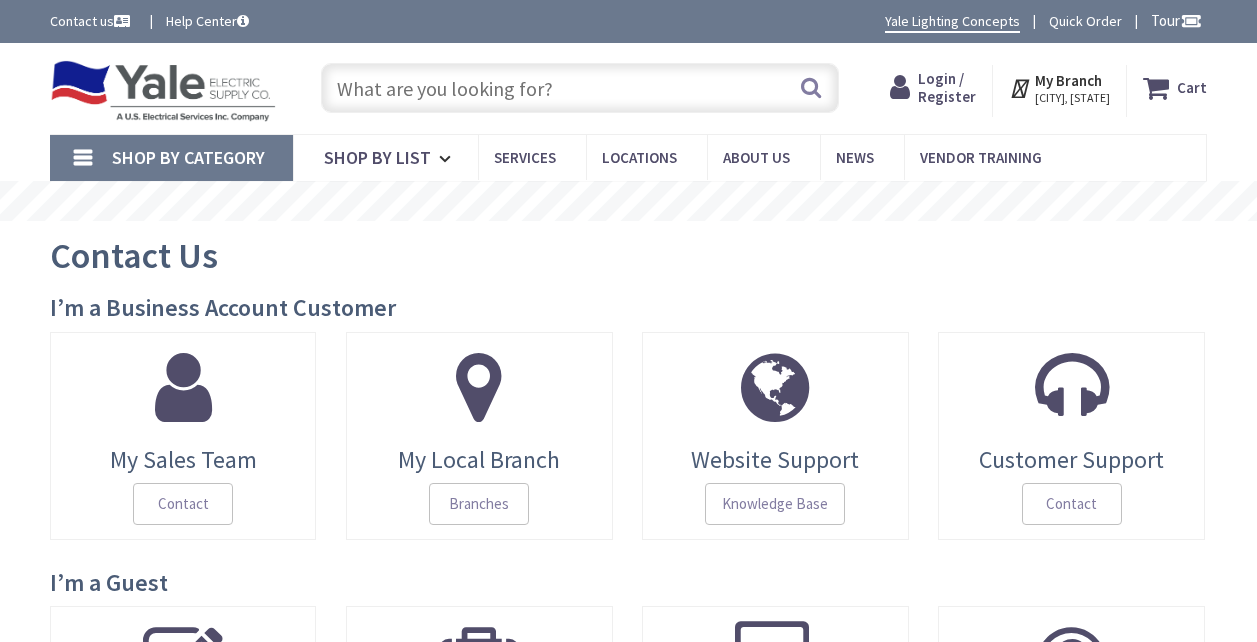 scroll, scrollTop: 0, scrollLeft: 0, axis: both 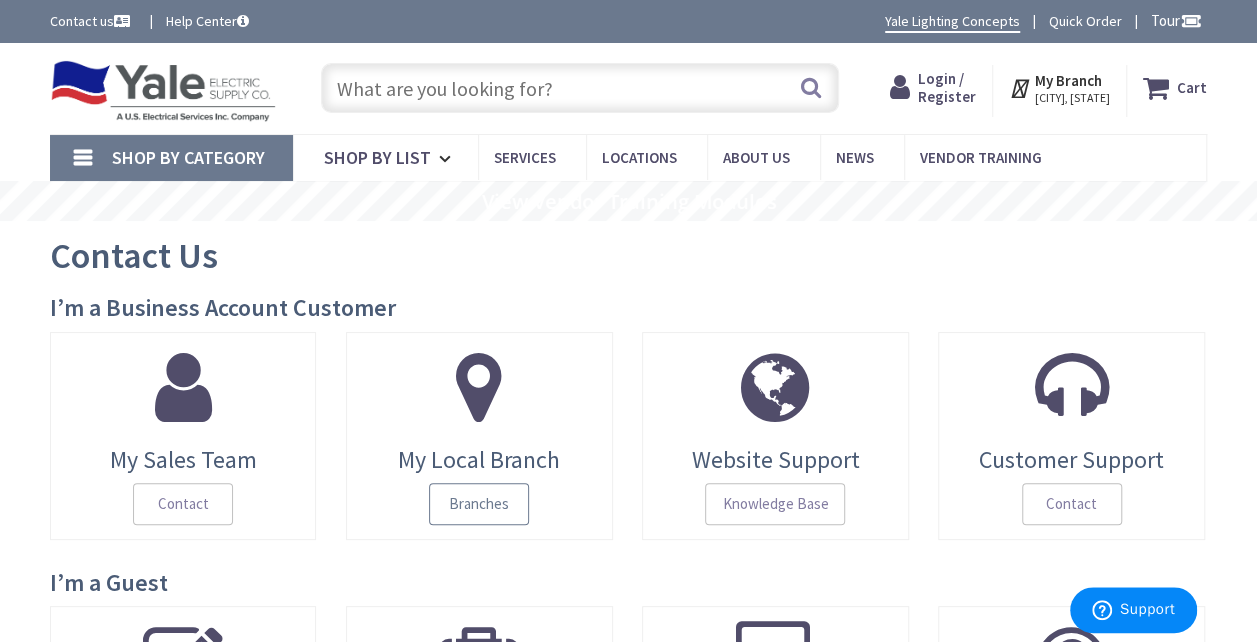 click on "Branches" at bounding box center (479, 504) 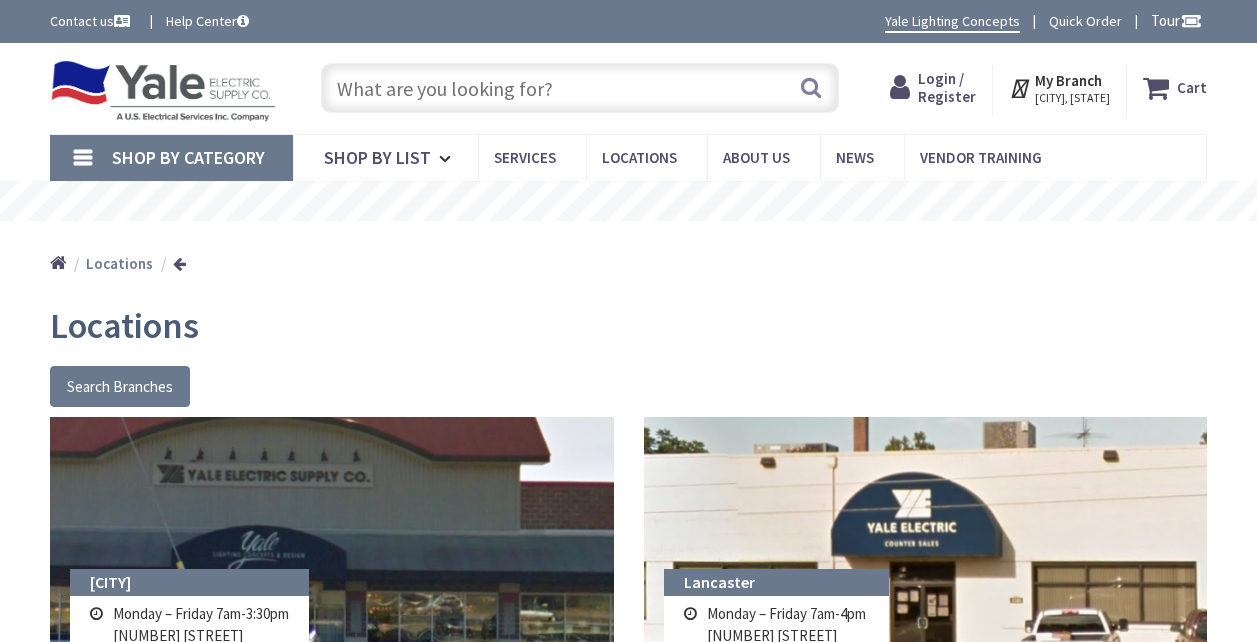 scroll, scrollTop: 0, scrollLeft: 0, axis: both 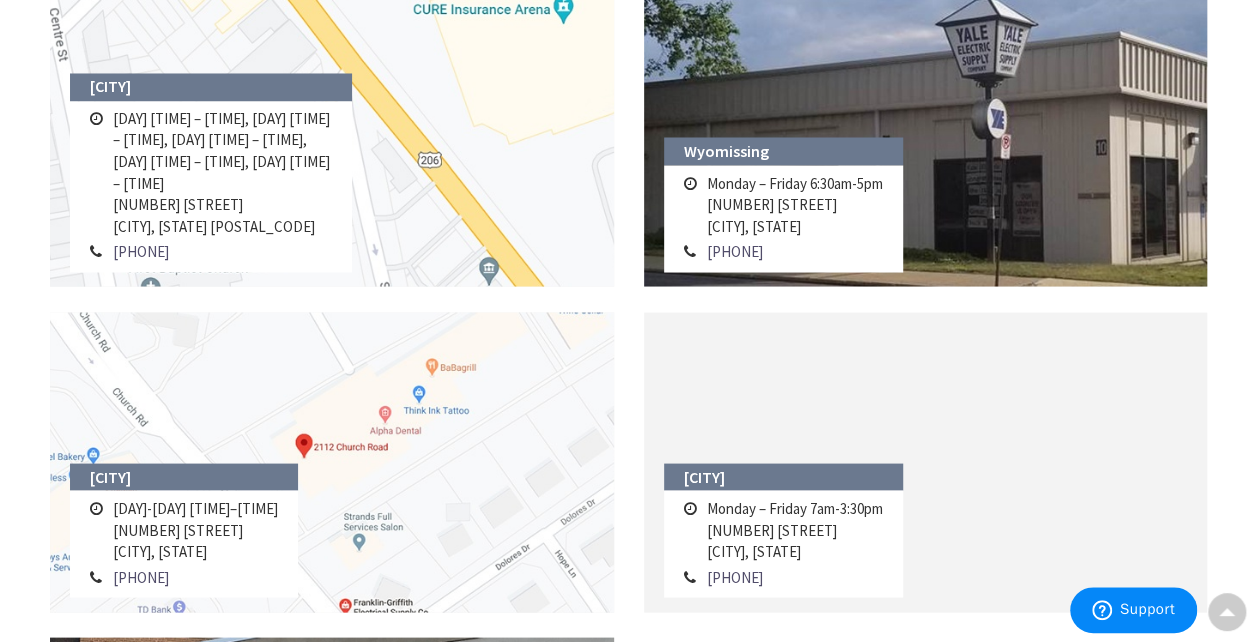 click on "Monday 7am – 4:30pm, Tuesday 7am – 4:30pm, Wednesday 7am – 4pm, Thursday 7am – 4:30pm, Friday 7am – 4:30pm                                                      5 Second St
Trenton, NJ  08611" at bounding box center (222, 172) 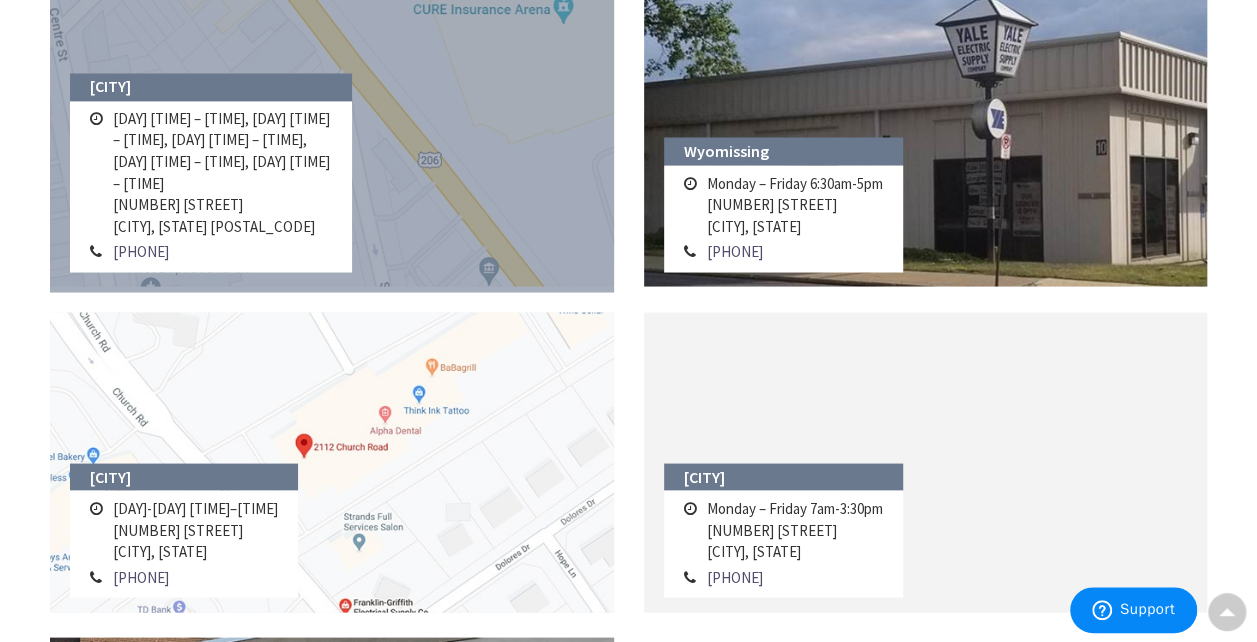 click at bounding box center [332, 136] 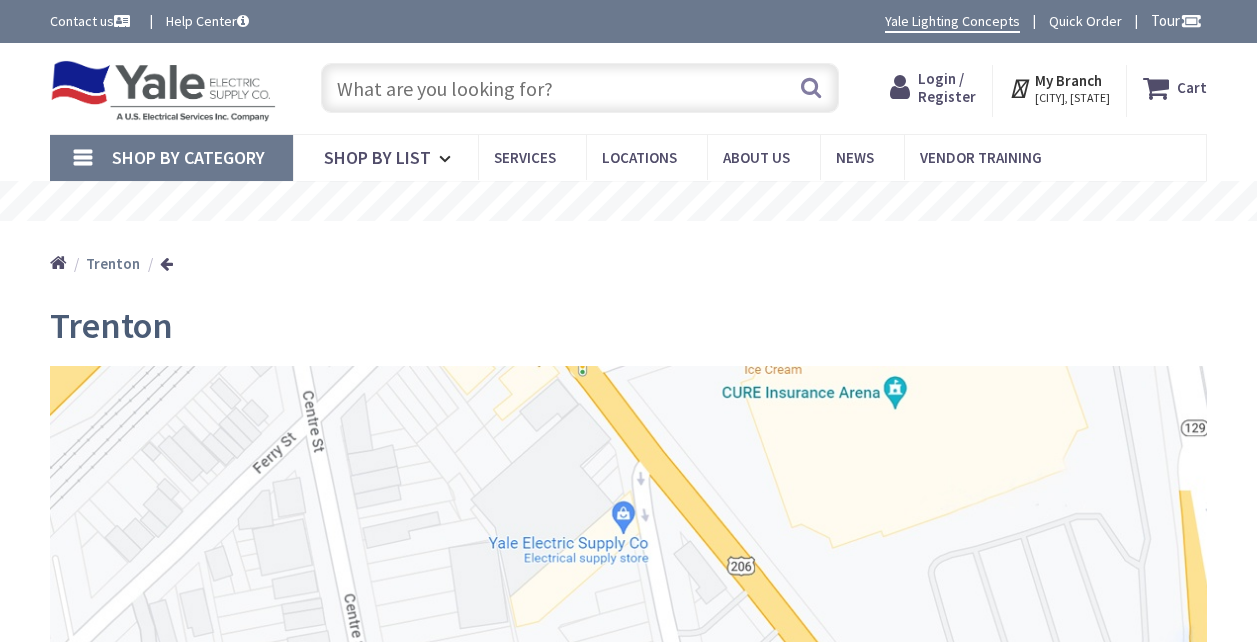 scroll, scrollTop: 0, scrollLeft: 0, axis: both 